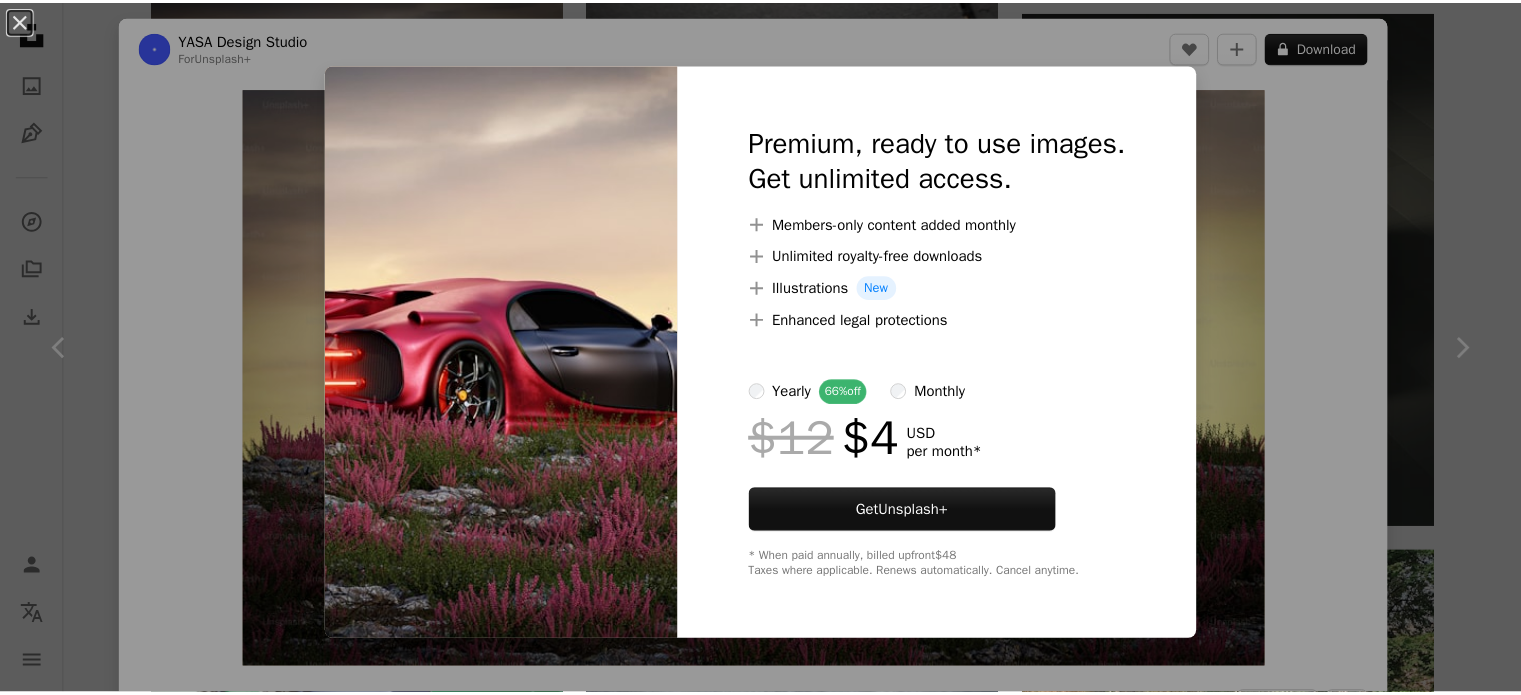 scroll, scrollTop: 12900, scrollLeft: 0, axis: vertical 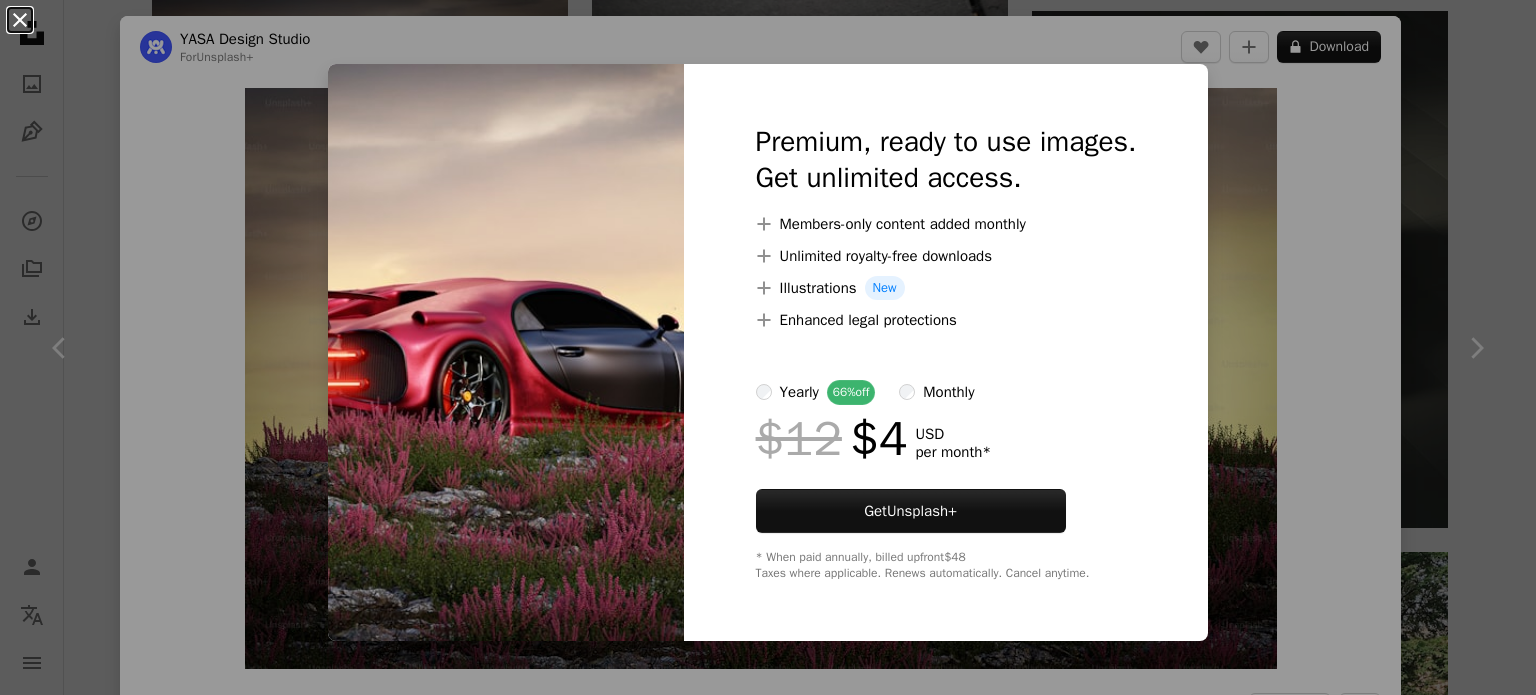 click on "An X shape" at bounding box center [20, 20] 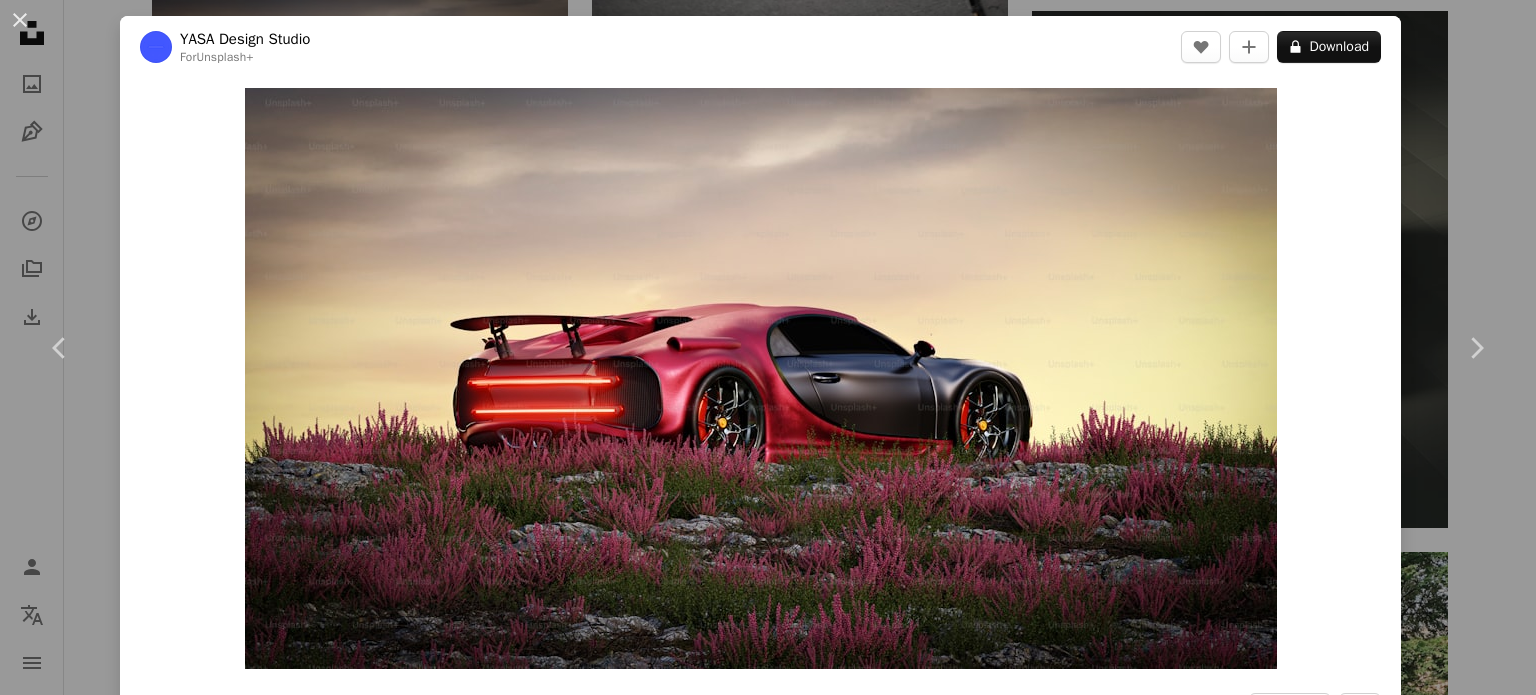 click on "An X shape" at bounding box center (20, 20) 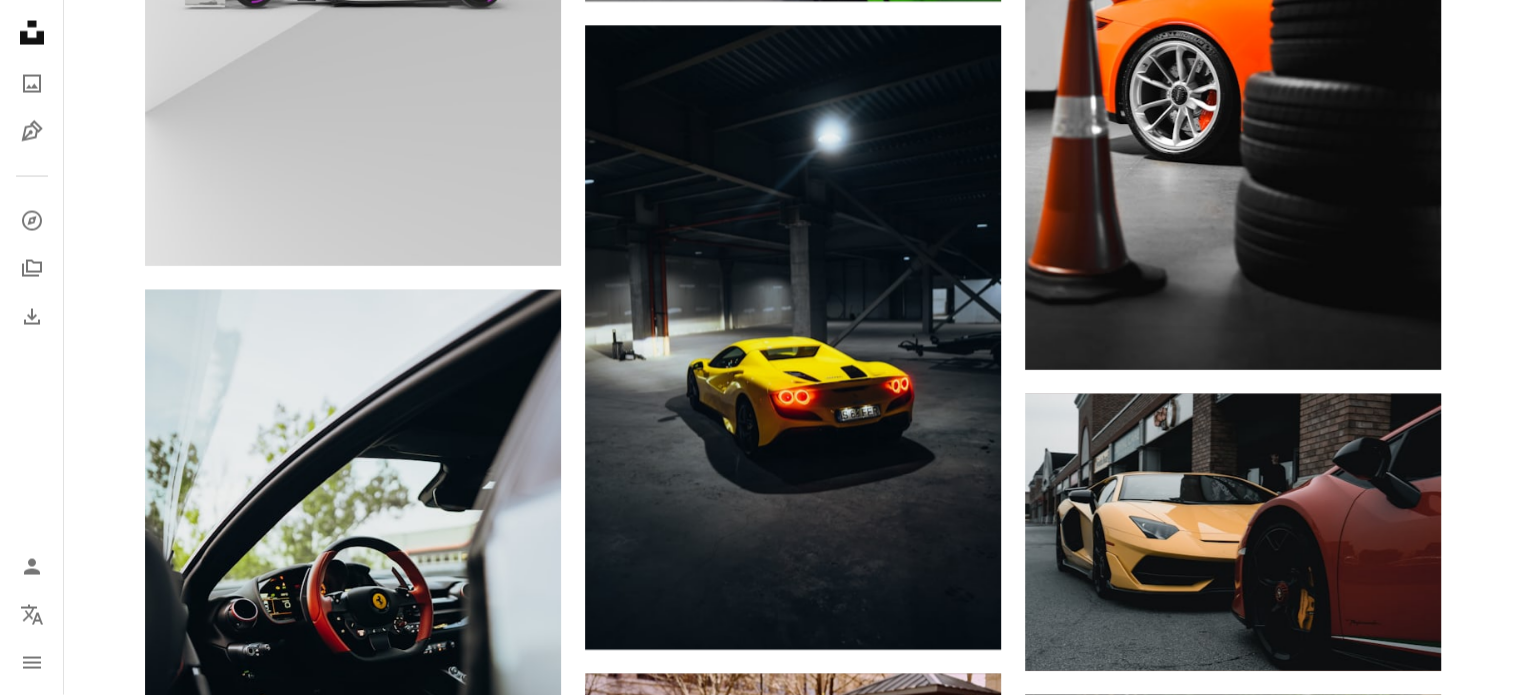 scroll, scrollTop: 19500, scrollLeft: 0, axis: vertical 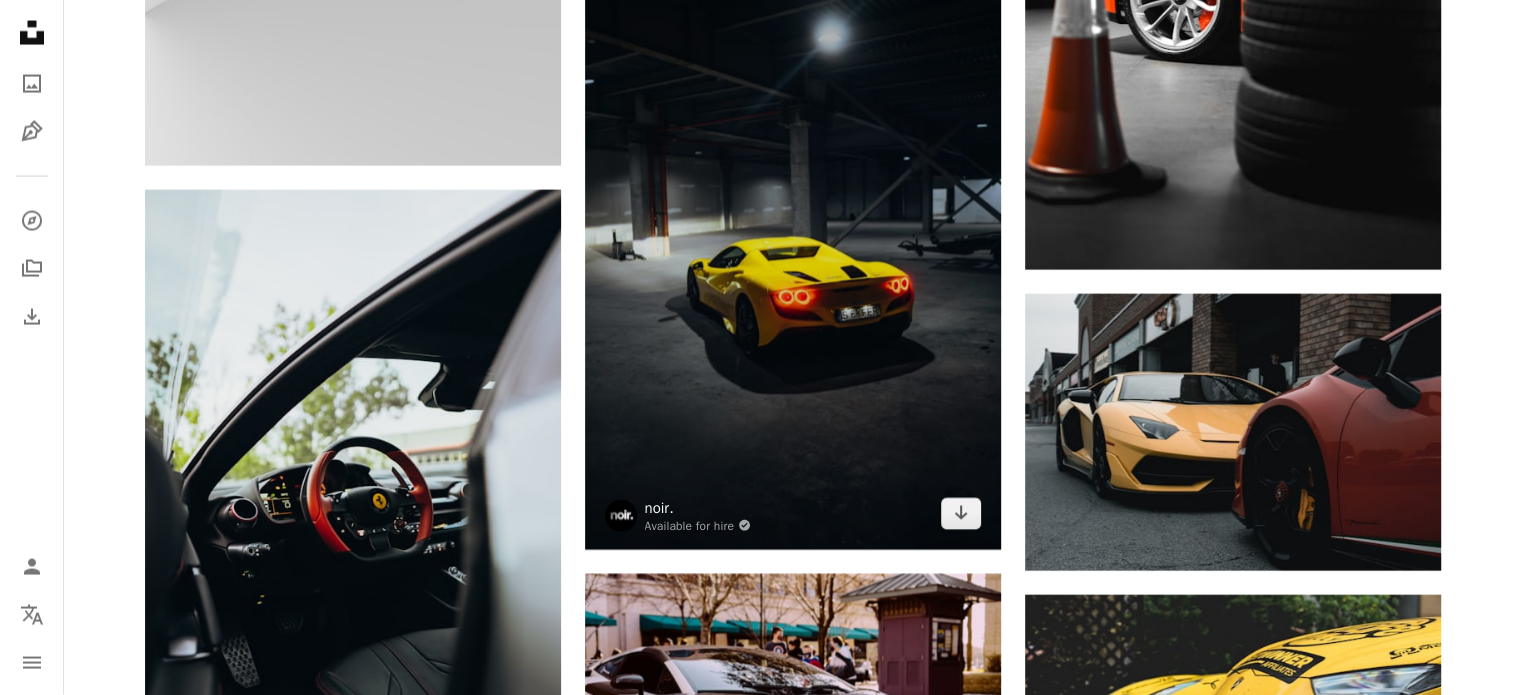 click on "noir." at bounding box center (698, 508) 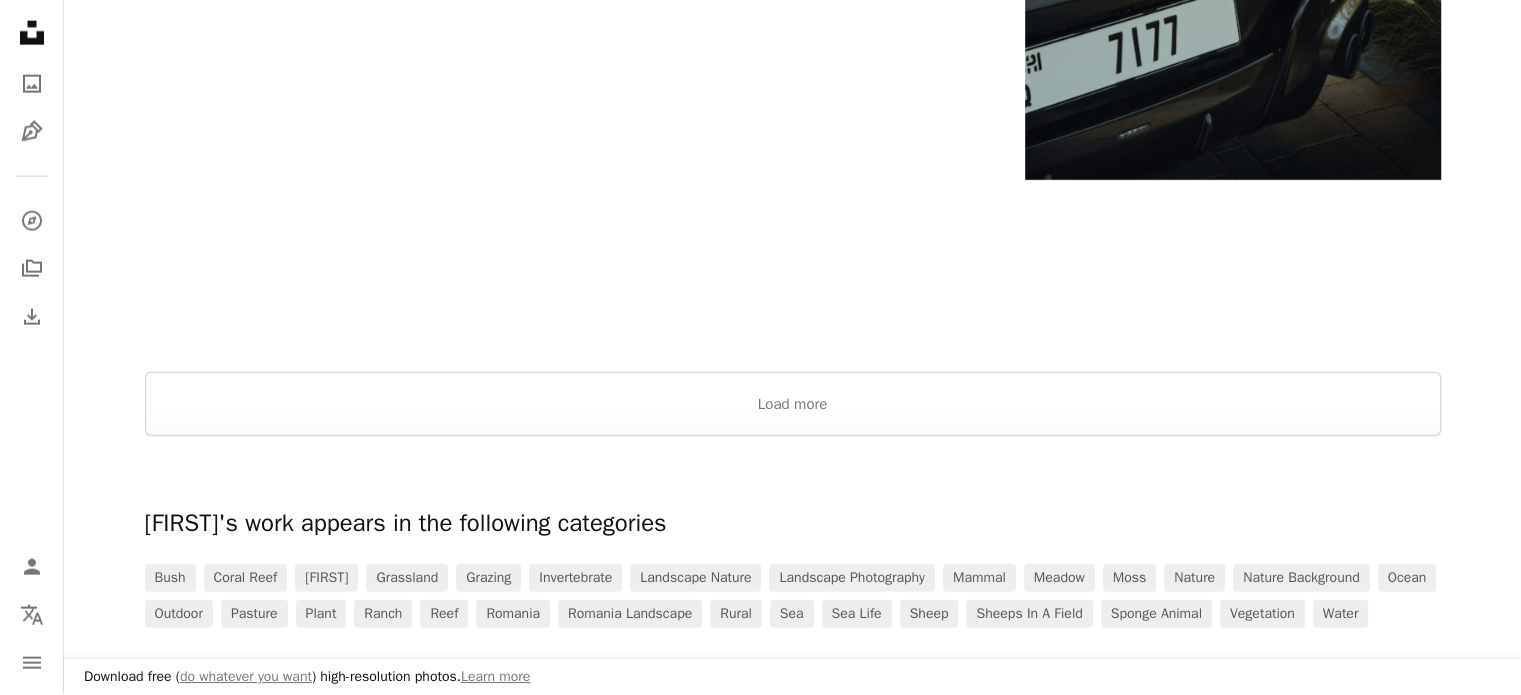 scroll, scrollTop: 5000, scrollLeft: 0, axis: vertical 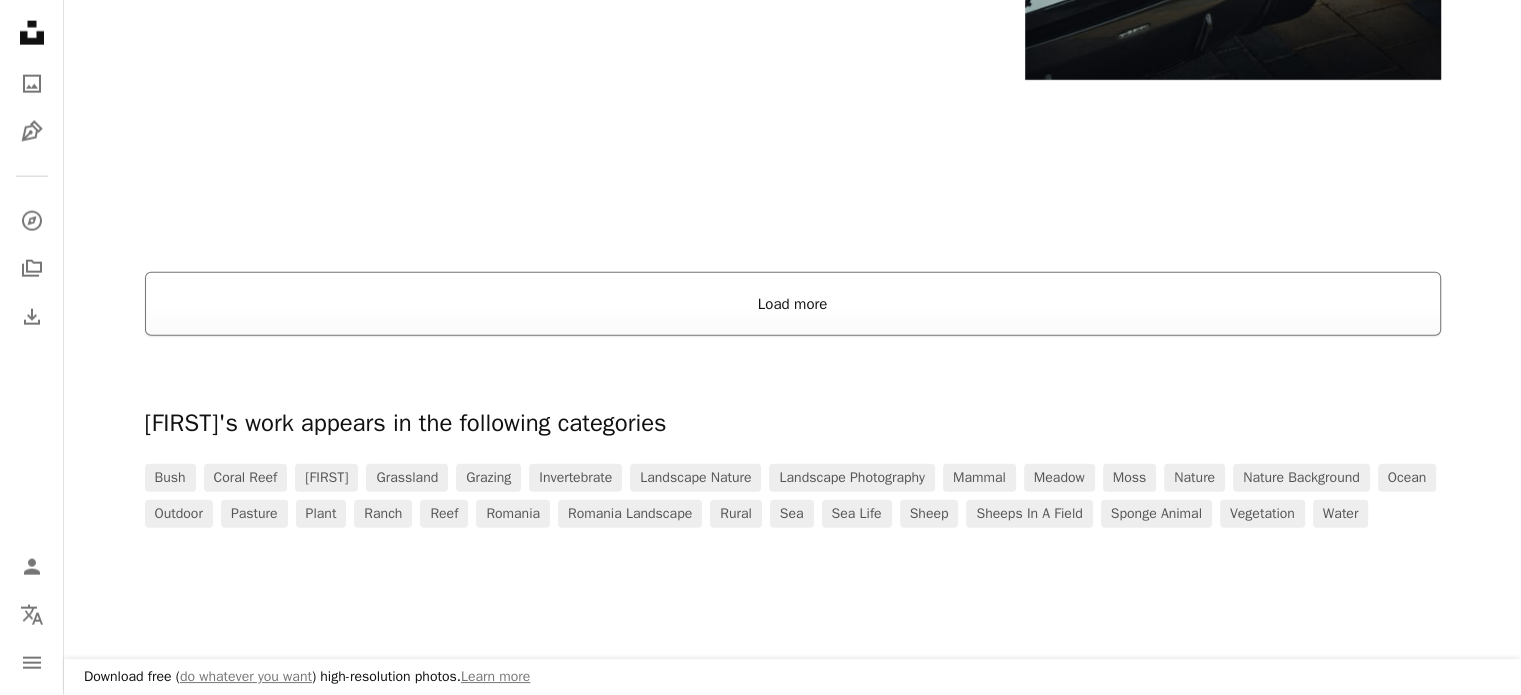 click on "Load more" at bounding box center [793, 304] 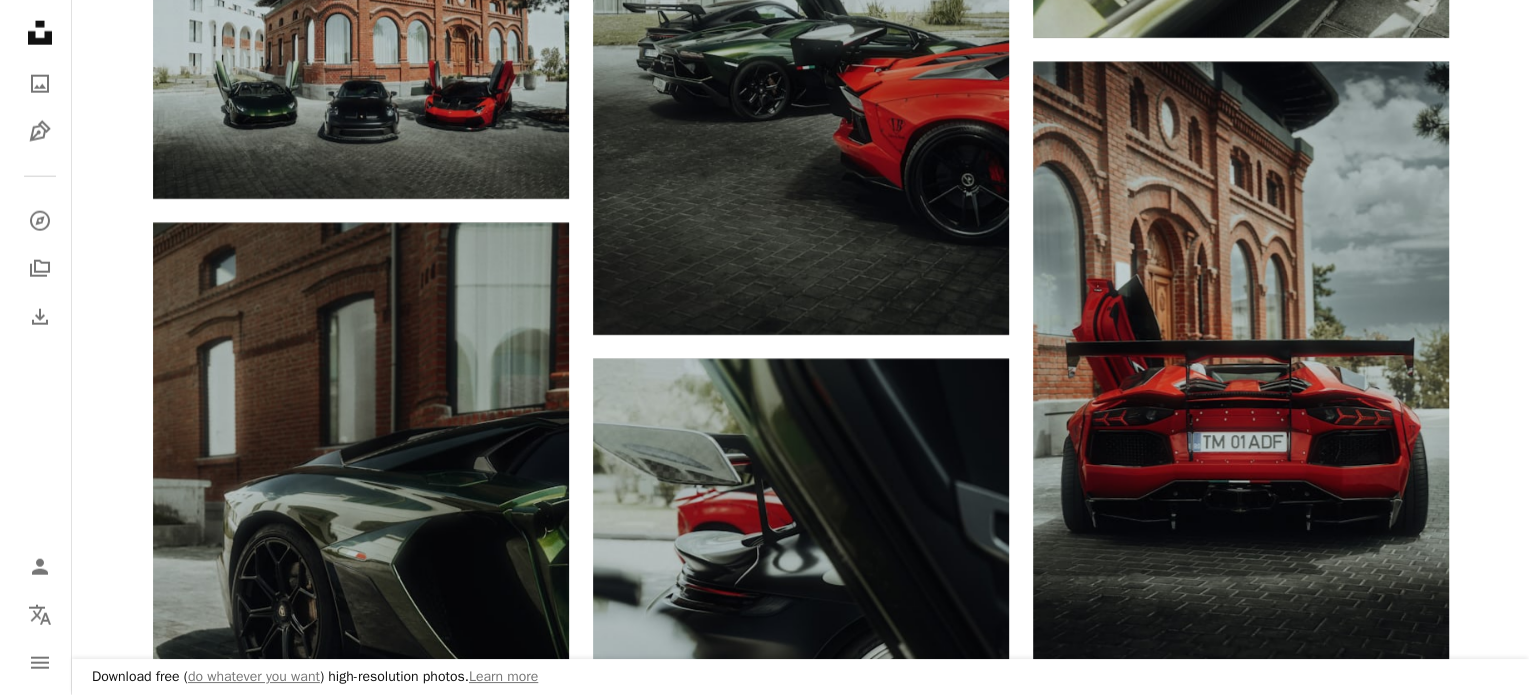 scroll, scrollTop: 12600, scrollLeft: 0, axis: vertical 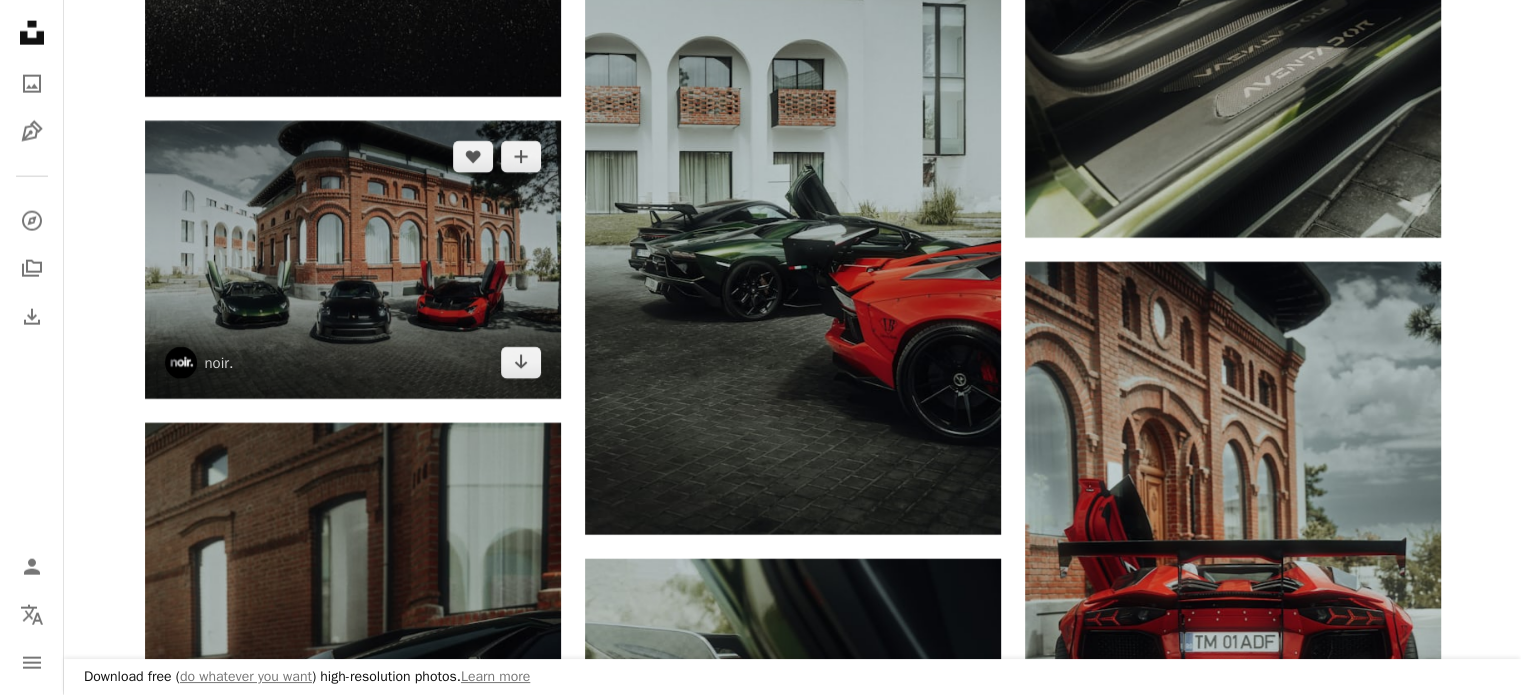 click at bounding box center (353, 260) 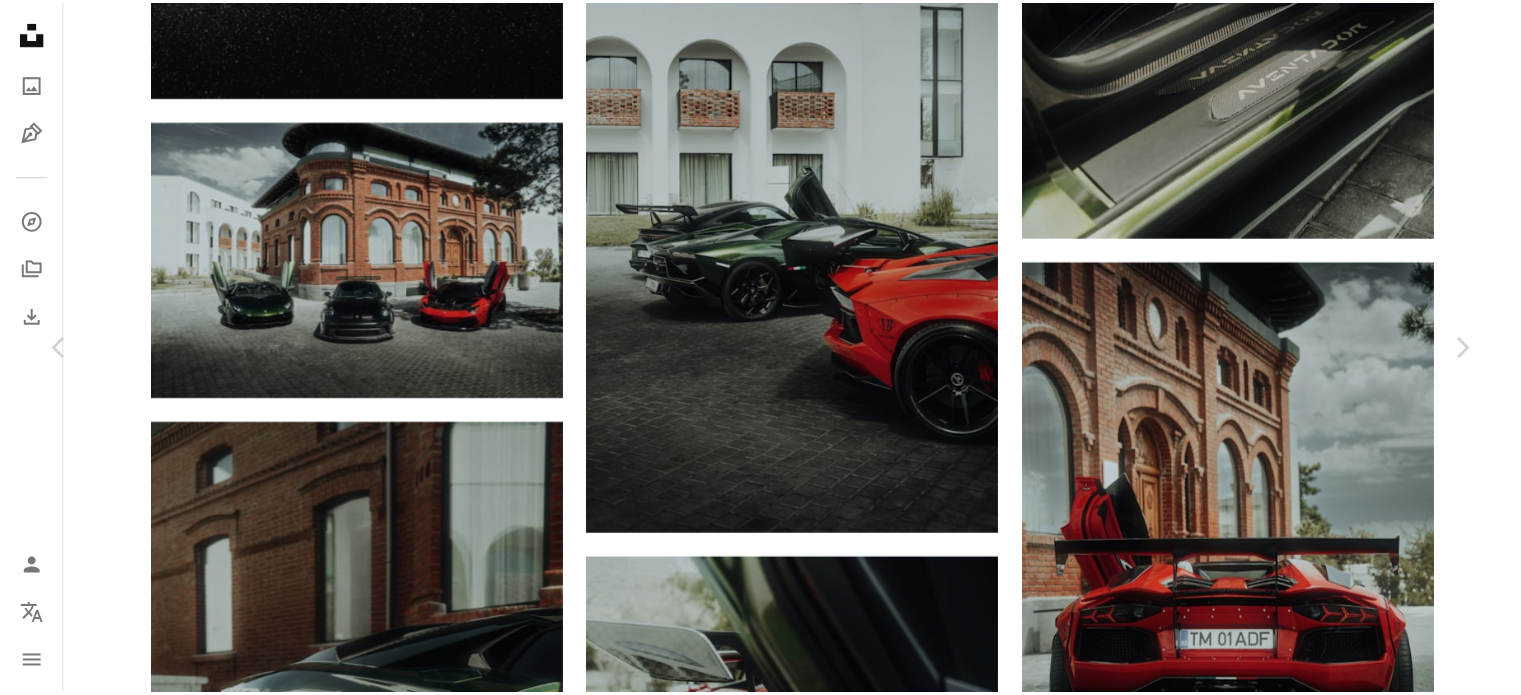 scroll, scrollTop: 0, scrollLeft: 0, axis: both 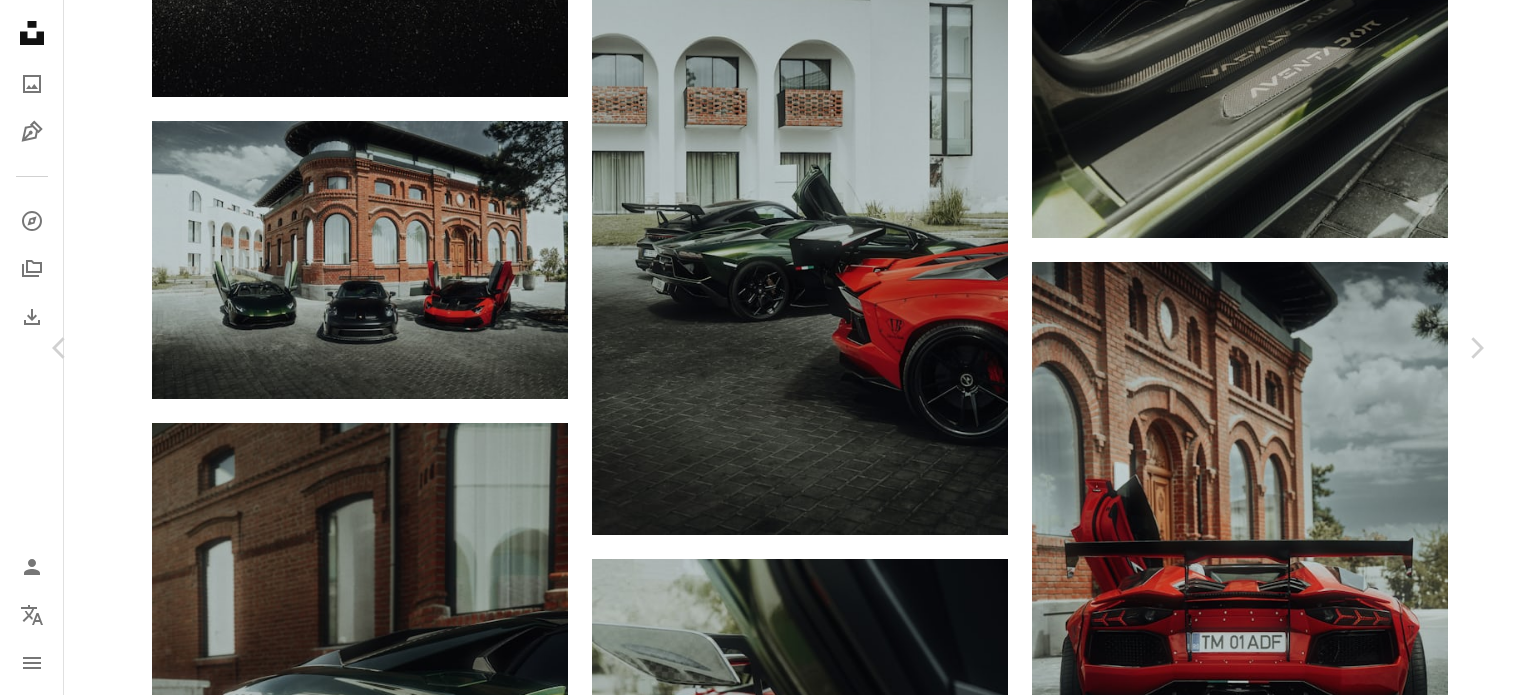 click on "Chevron down" 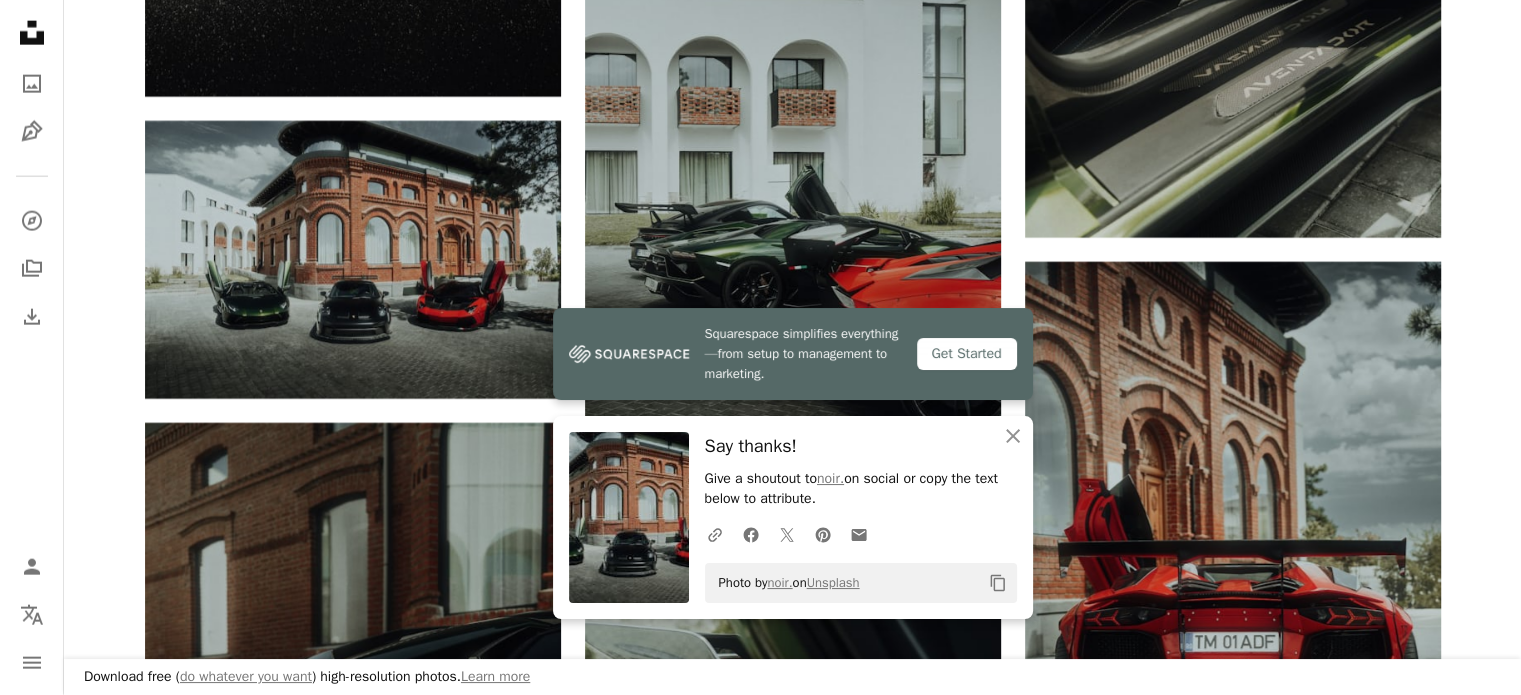 scroll, scrollTop: 12900, scrollLeft: 0, axis: vertical 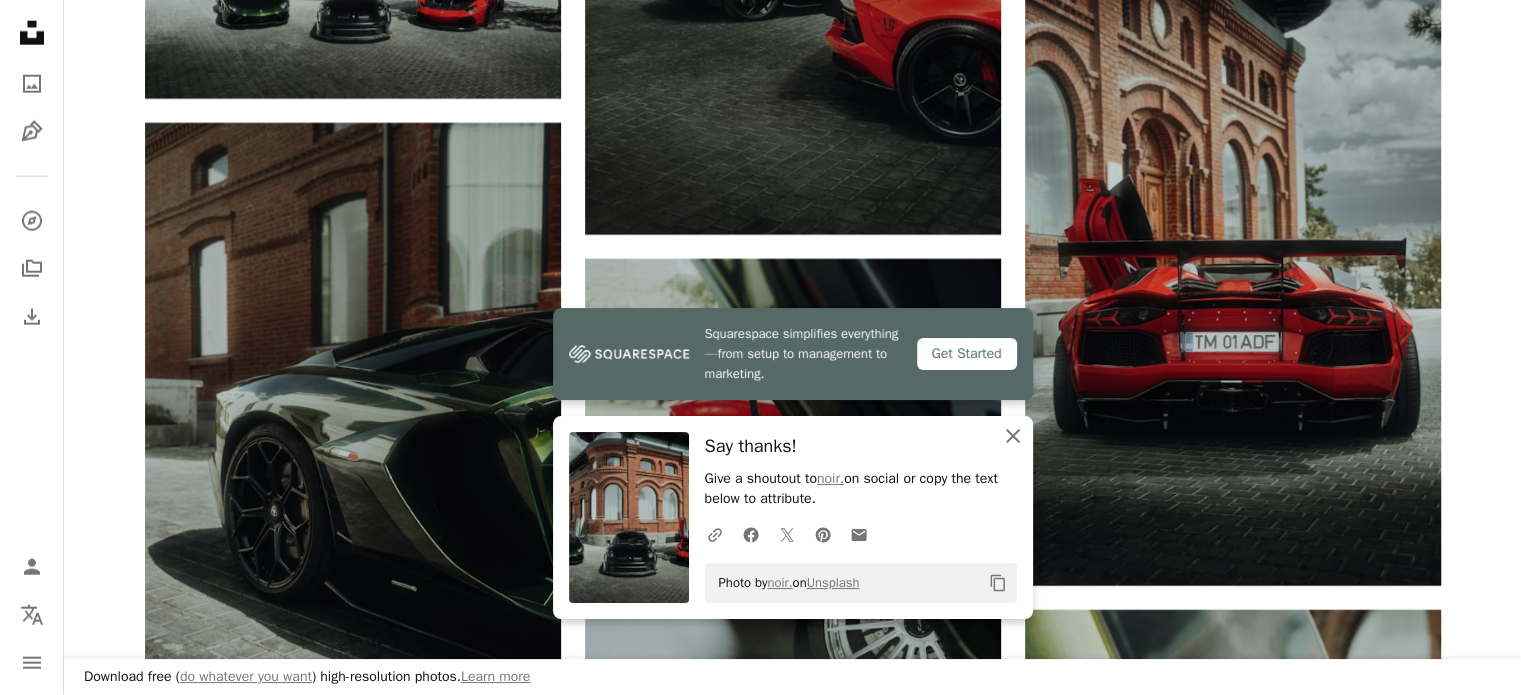 click on "An X shape" 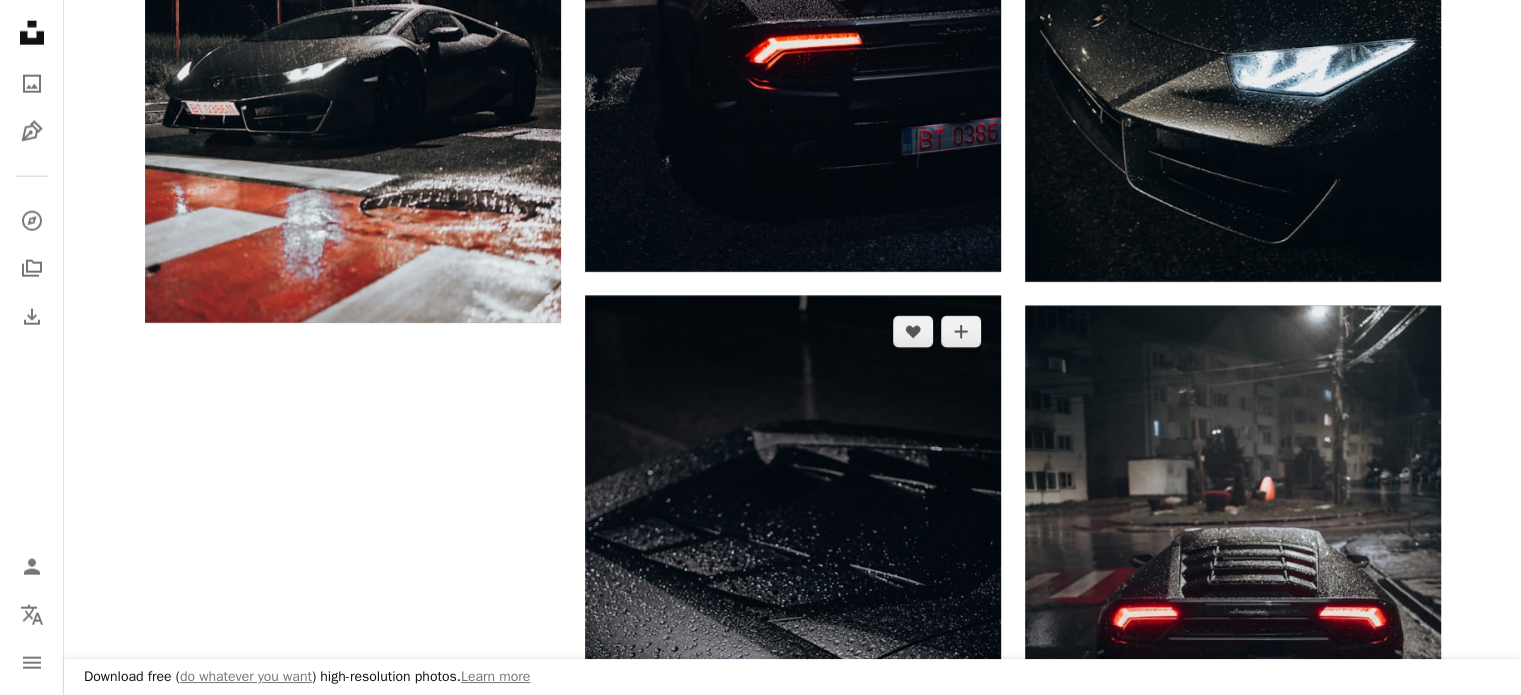 scroll, scrollTop: 35917, scrollLeft: 0, axis: vertical 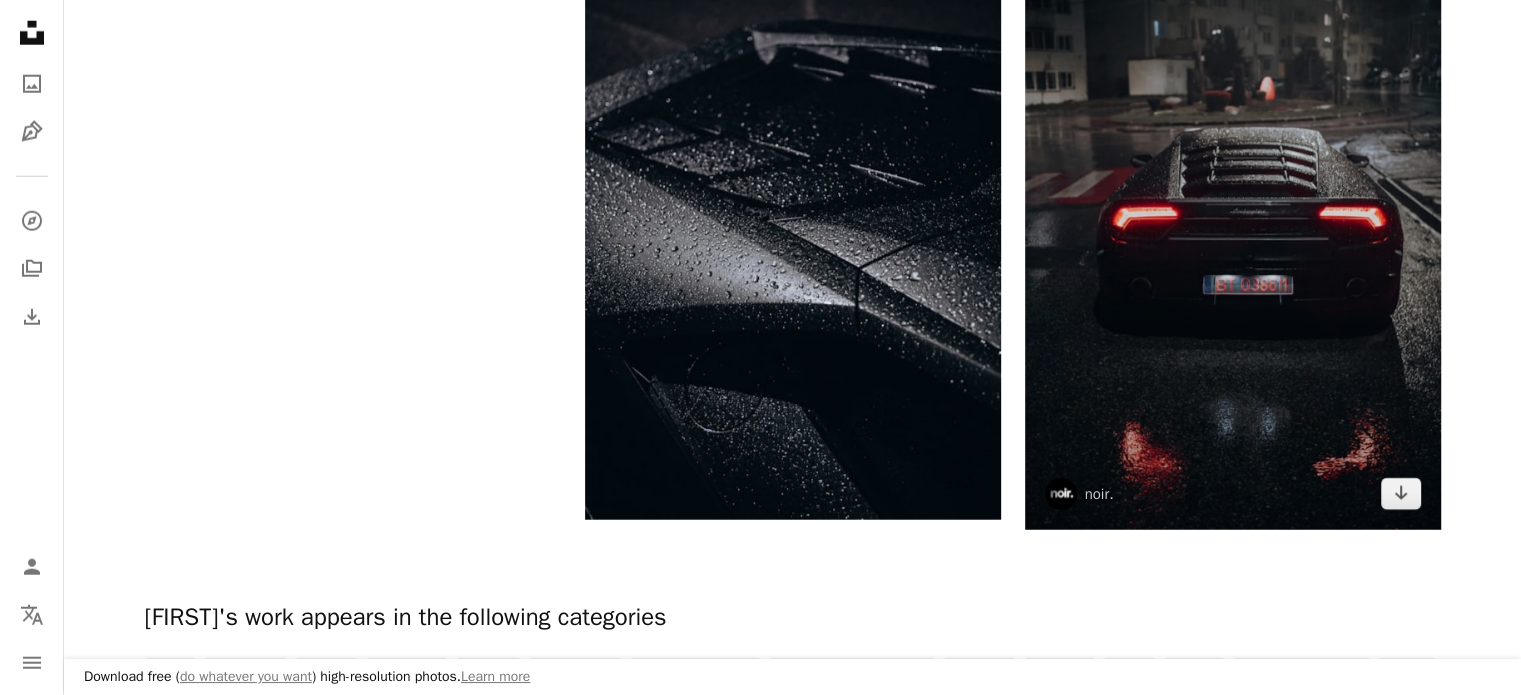 click at bounding box center (1233, 218) 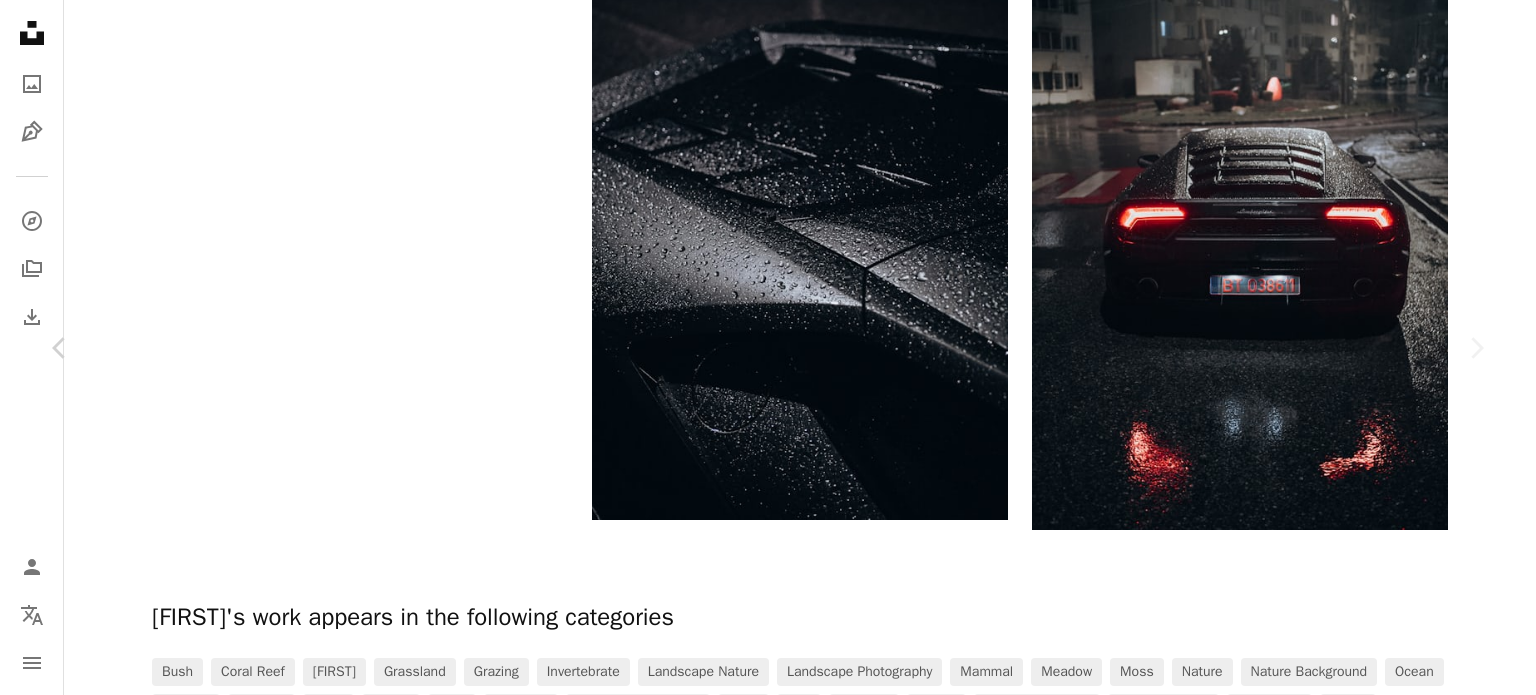 click on "Chevron down" 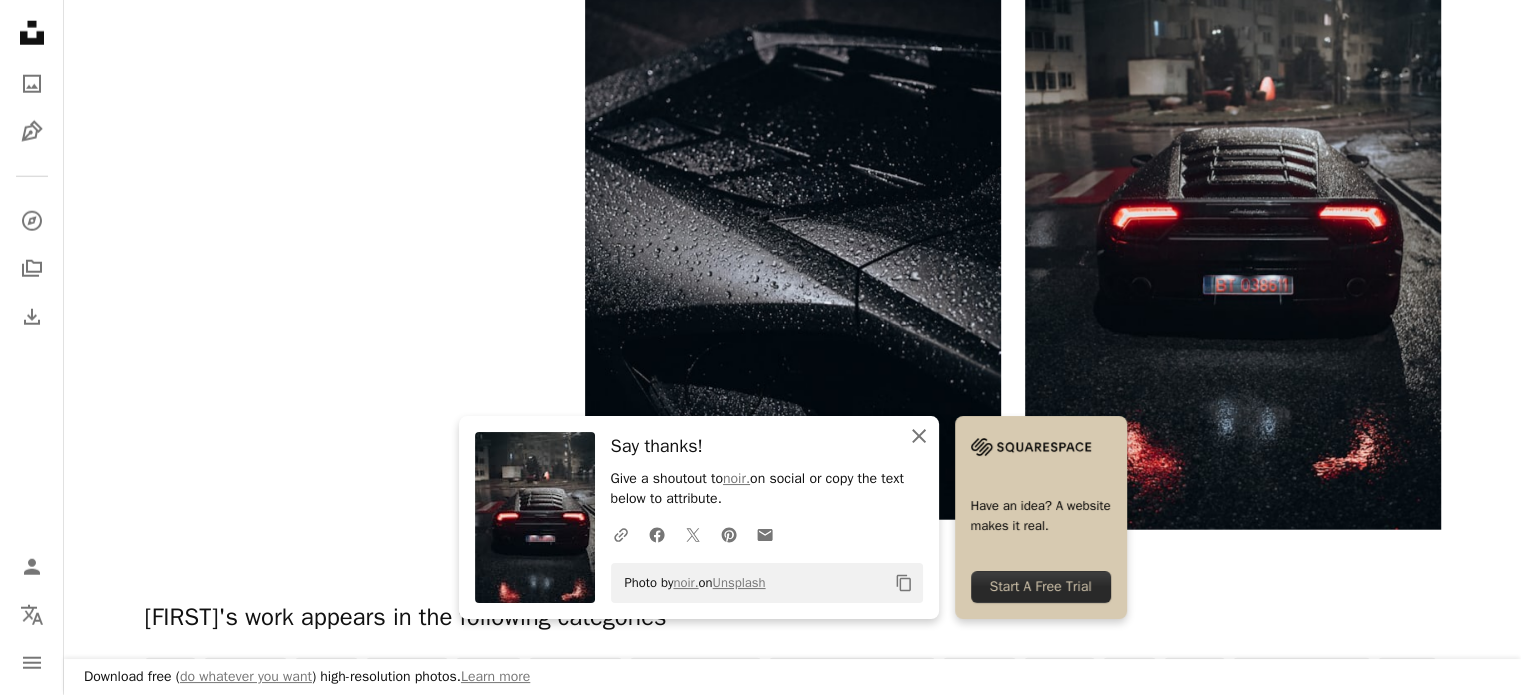 click on "An X shape" 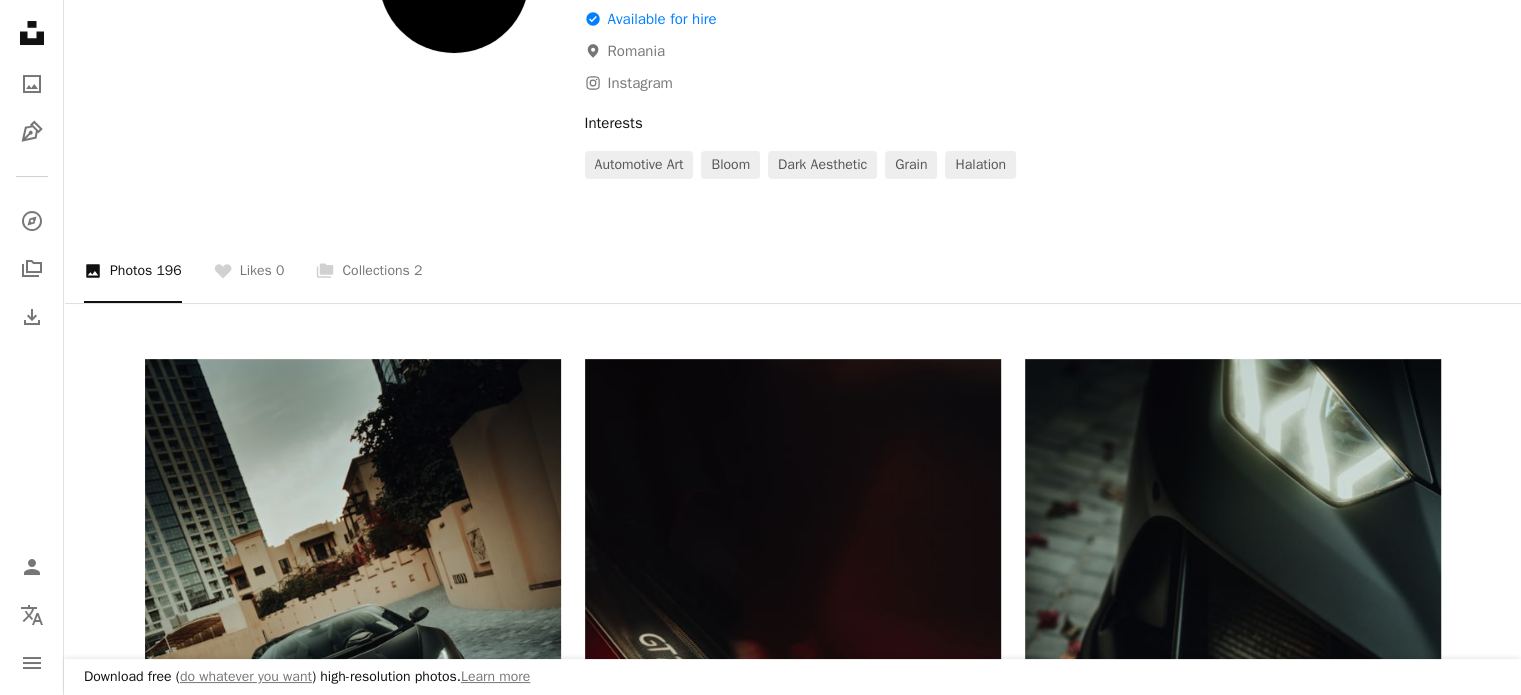 scroll, scrollTop: 0, scrollLeft: 0, axis: both 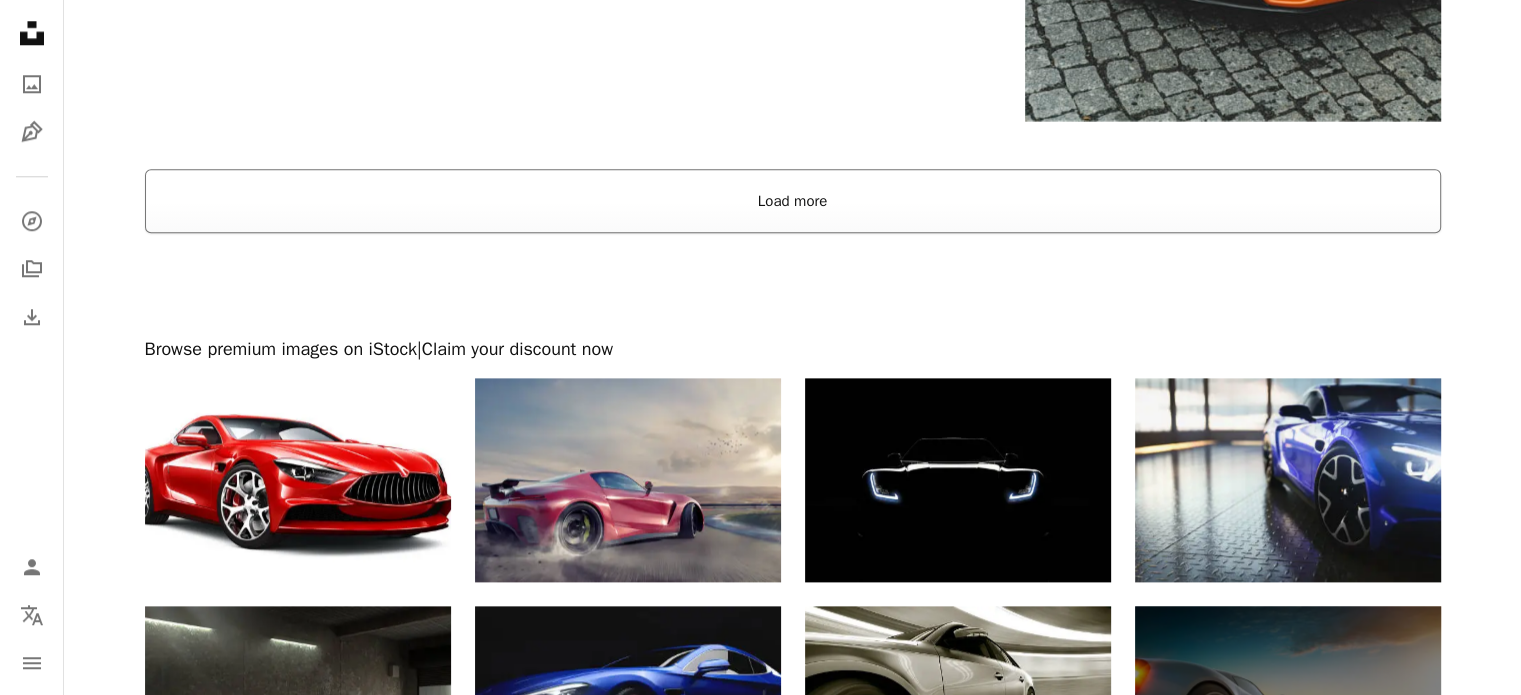click on "Load more" at bounding box center [793, 201] 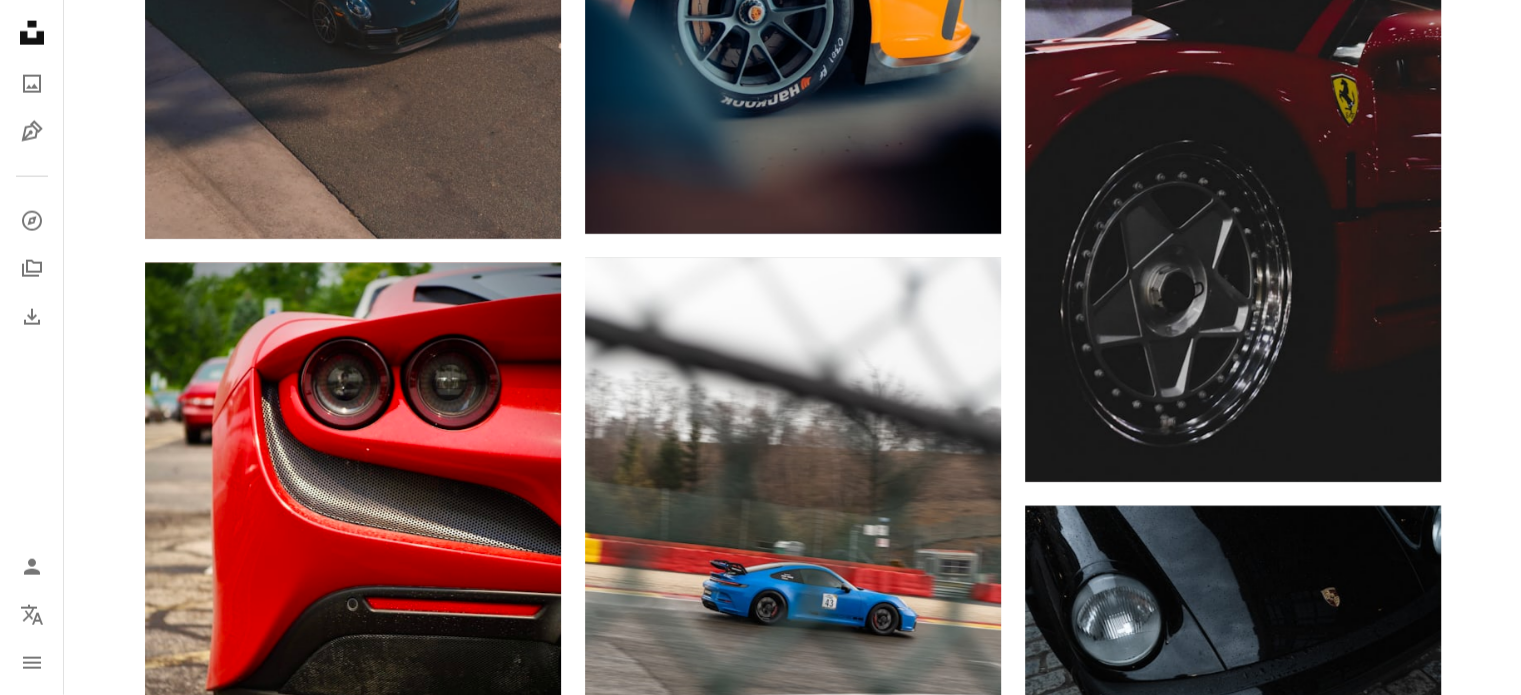 scroll, scrollTop: 42700, scrollLeft: 0, axis: vertical 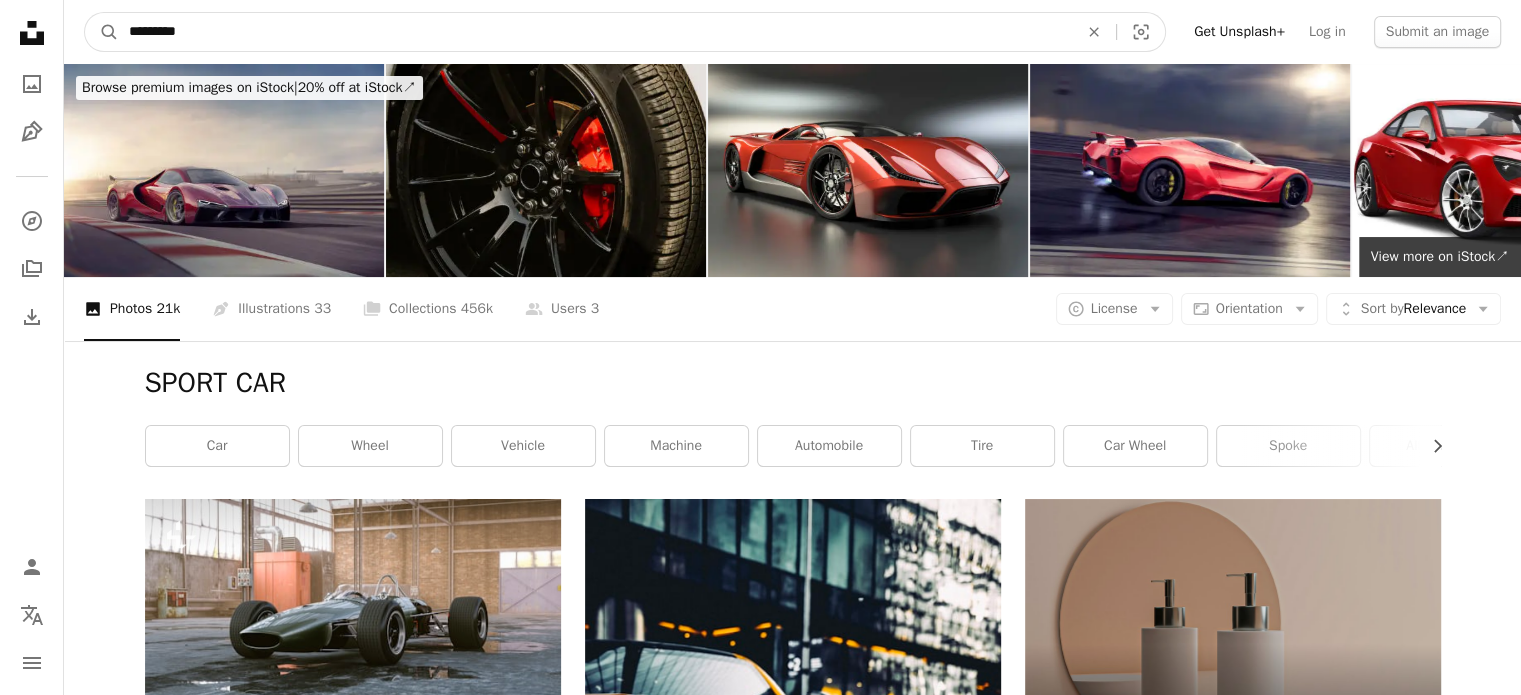 click on "*********" at bounding box center (595, 32) 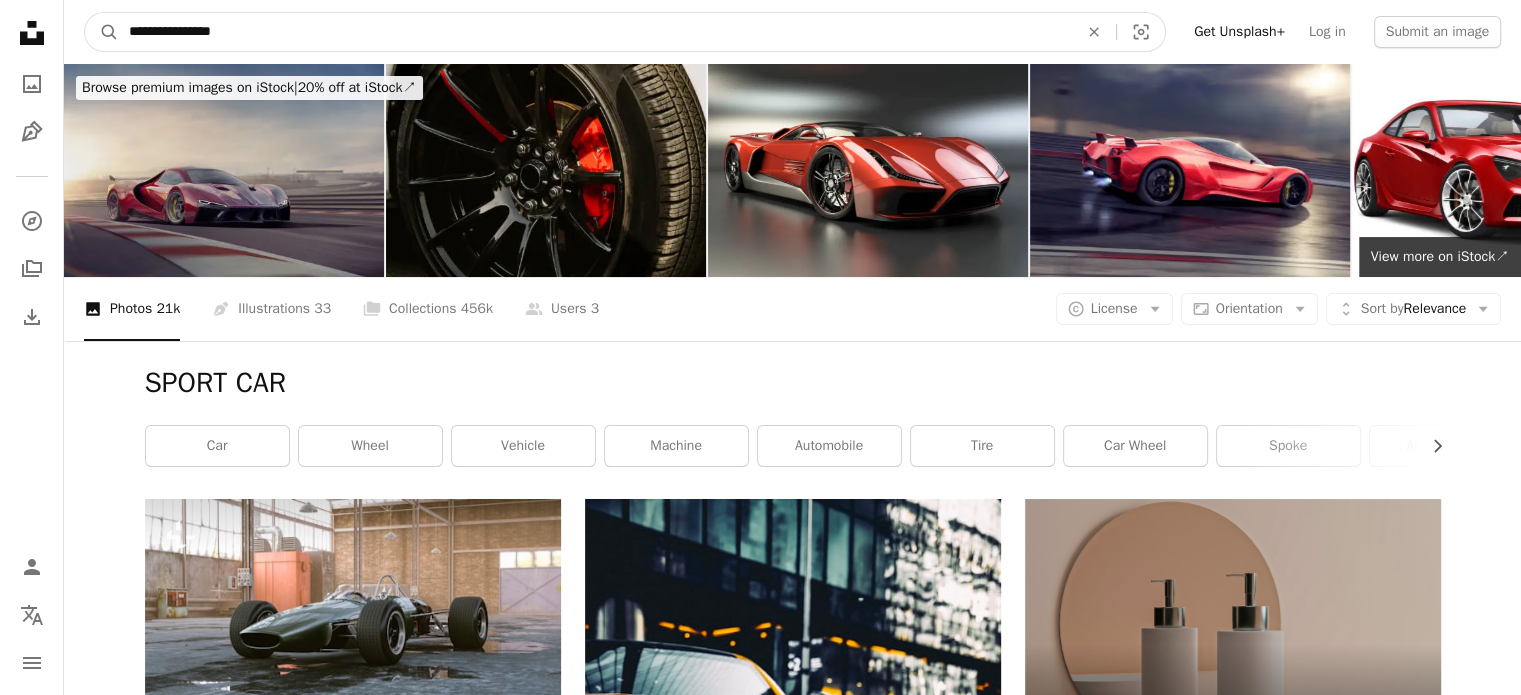 type on "**********" 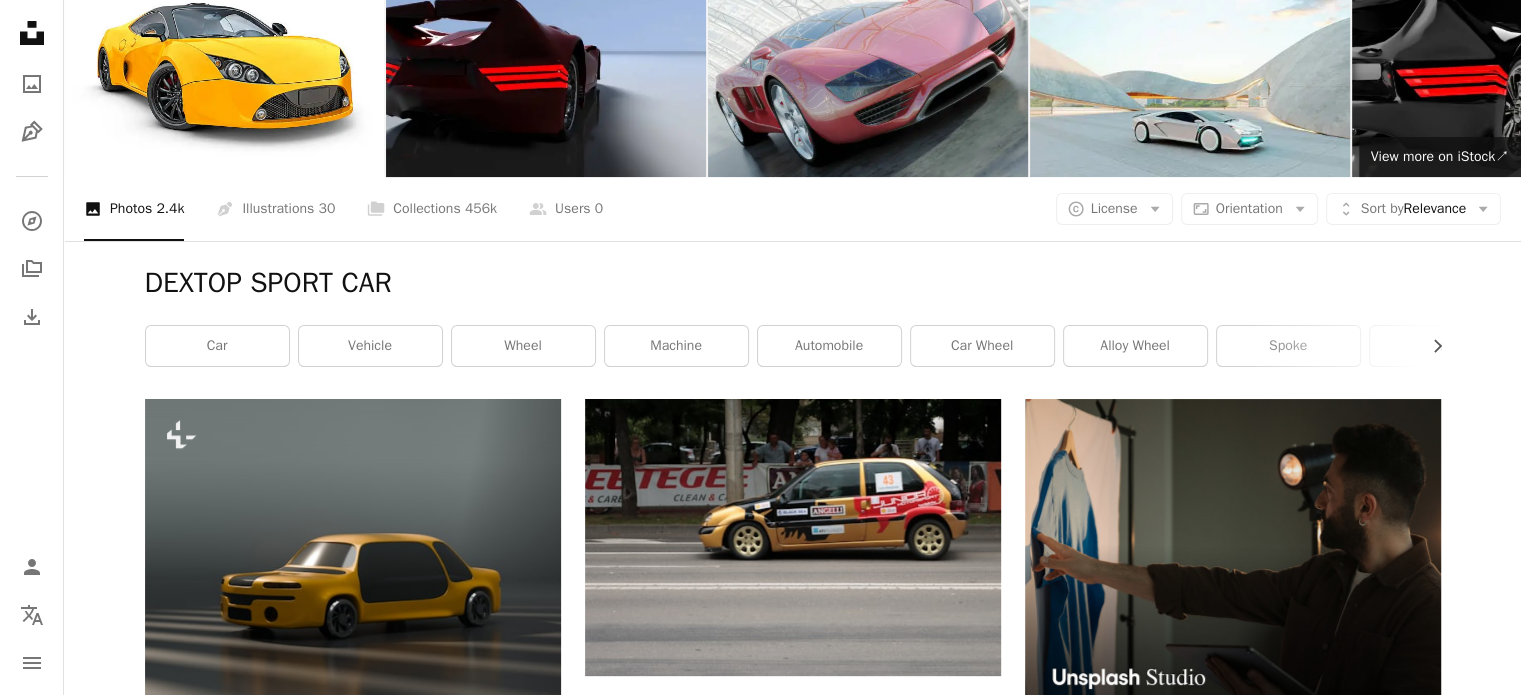 scroll, scrollTop: 0, scrollLeft: 0, axis: both 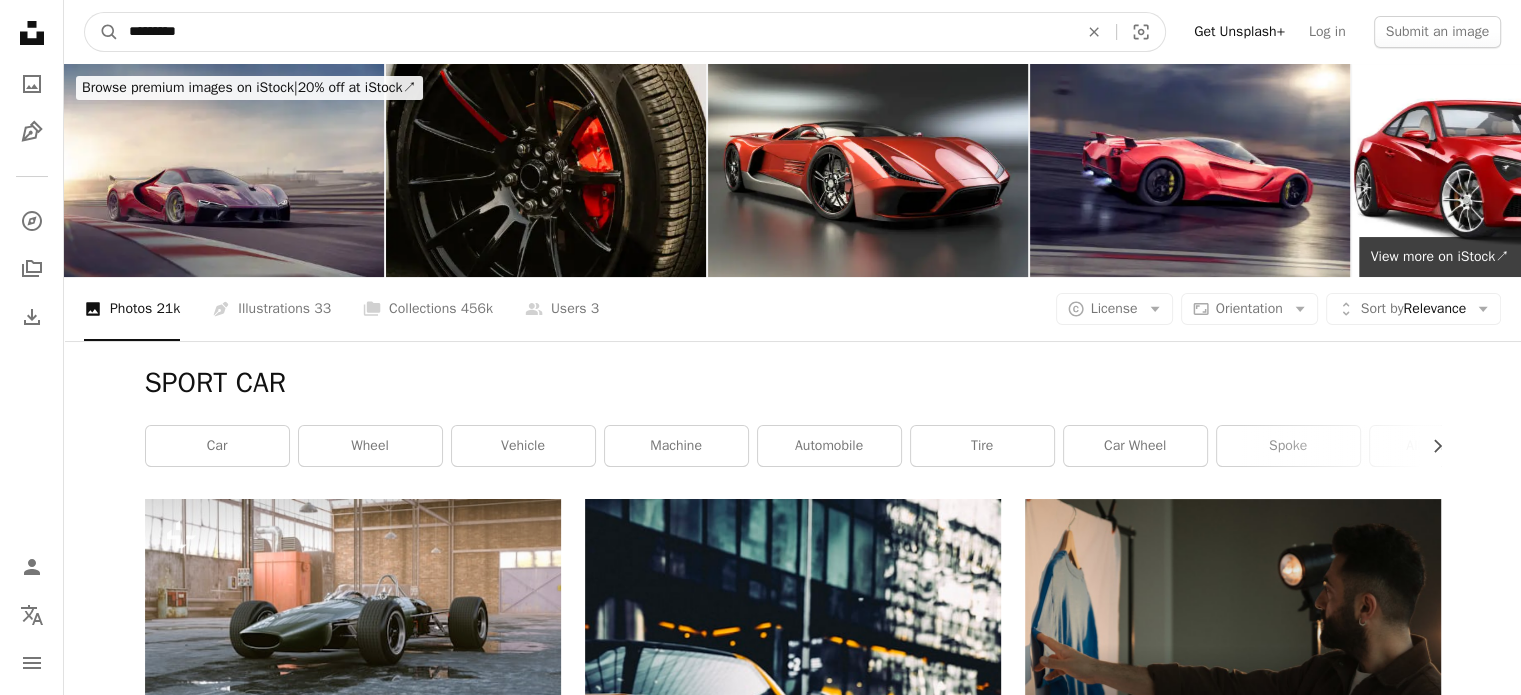 click on "*********" at bounding box center [595, 32] 